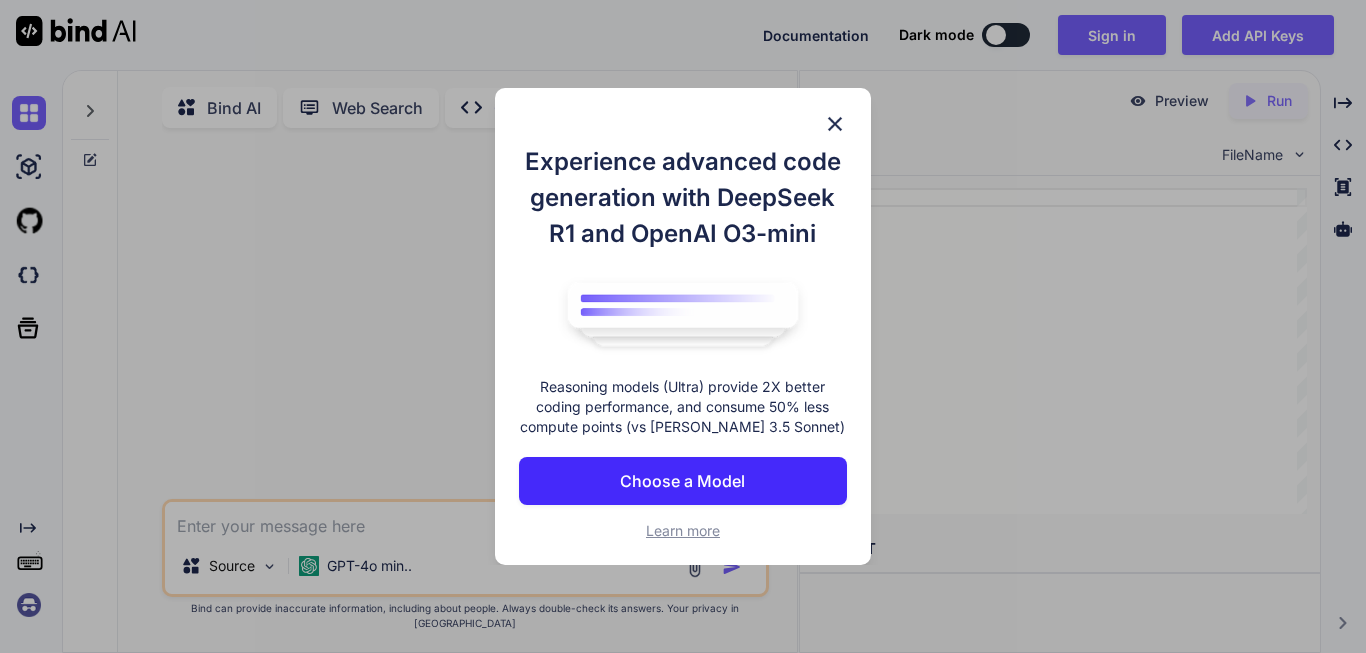 scroll, scrollTop: 0, scrollLeft: 0, axis: both 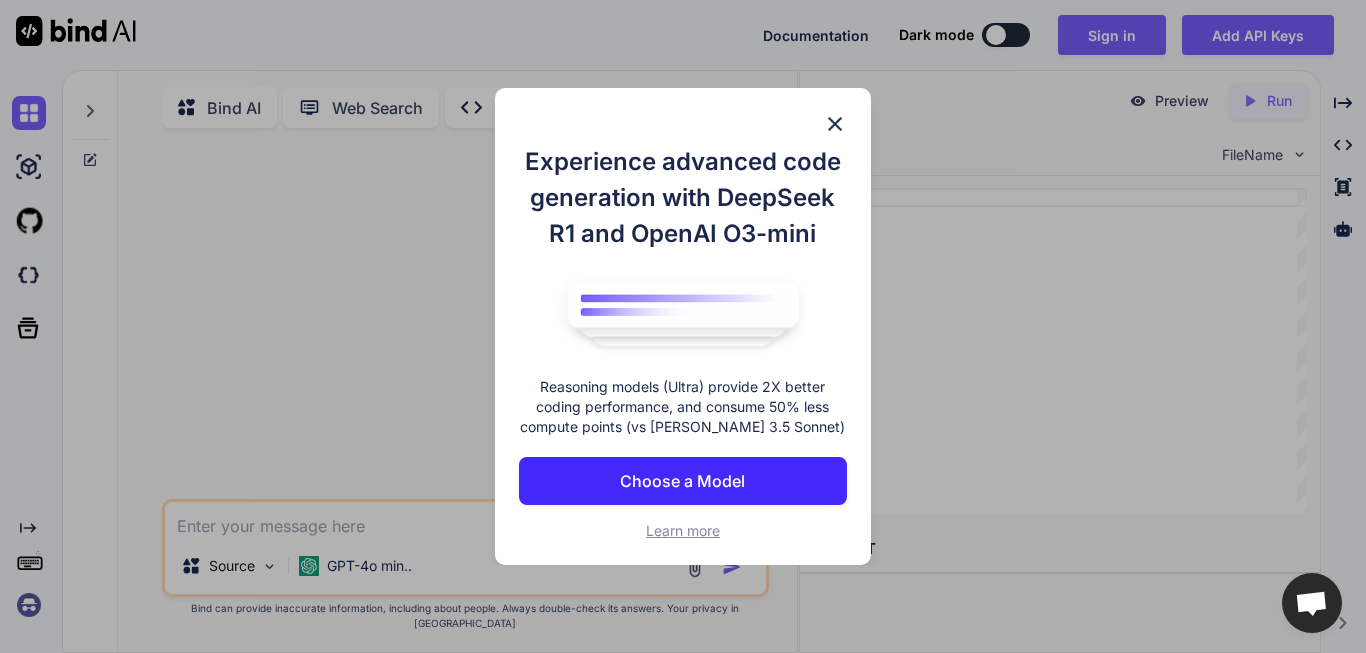 click on "Choose a Model" at bounding box center [682, 481] 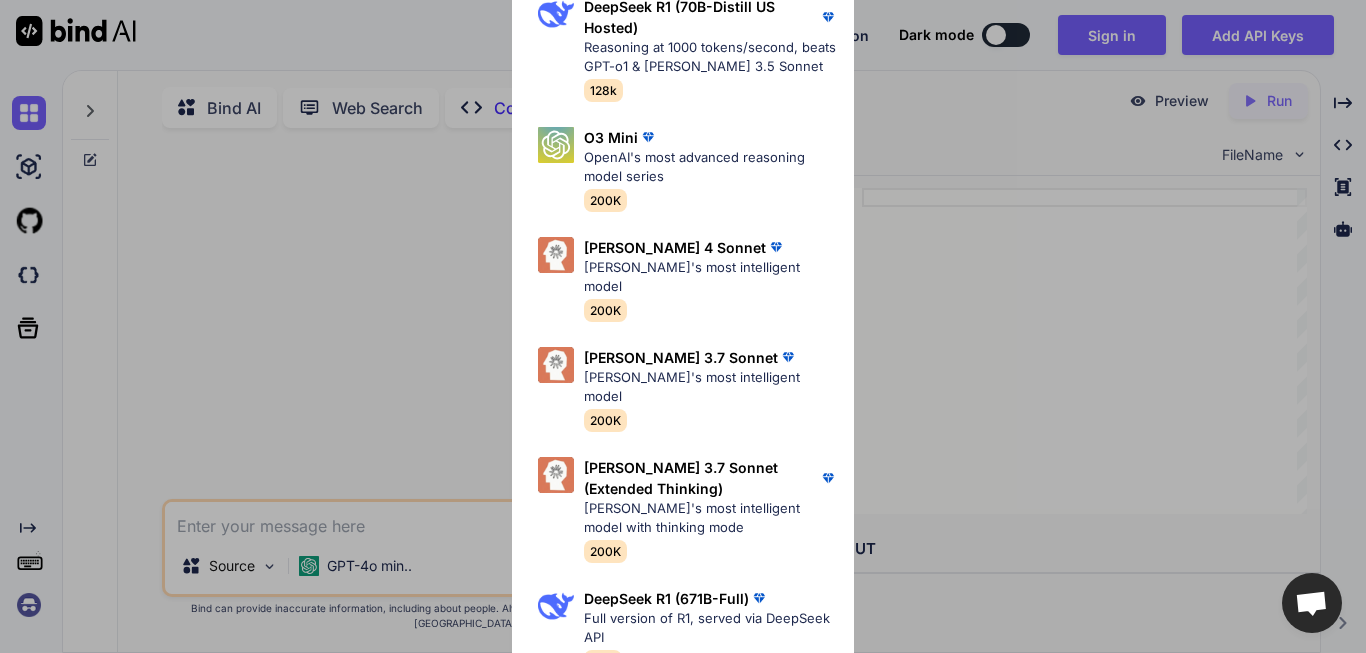 scroll, scrollTop: 0, scrollLeft: 0, axis: both 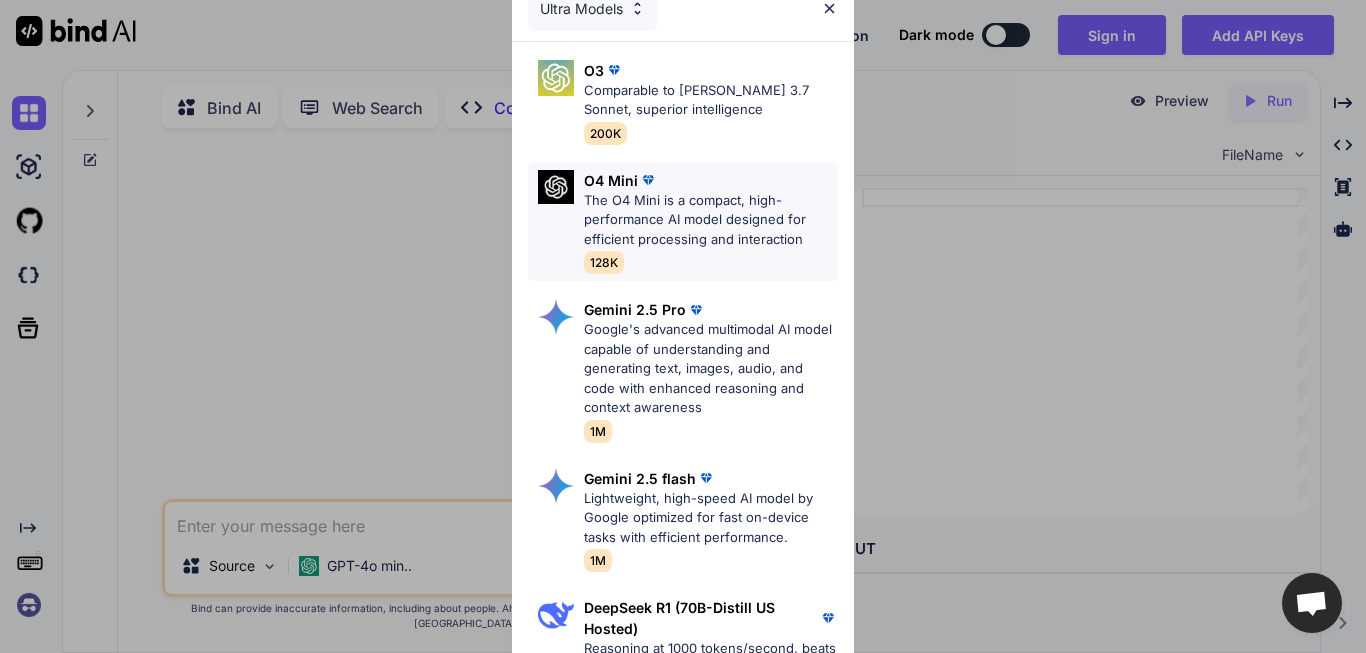 click on "The O4 Mini is a compact, high-performance AI model designed for efficient processing and interaction" at bounding box center (711, 220) 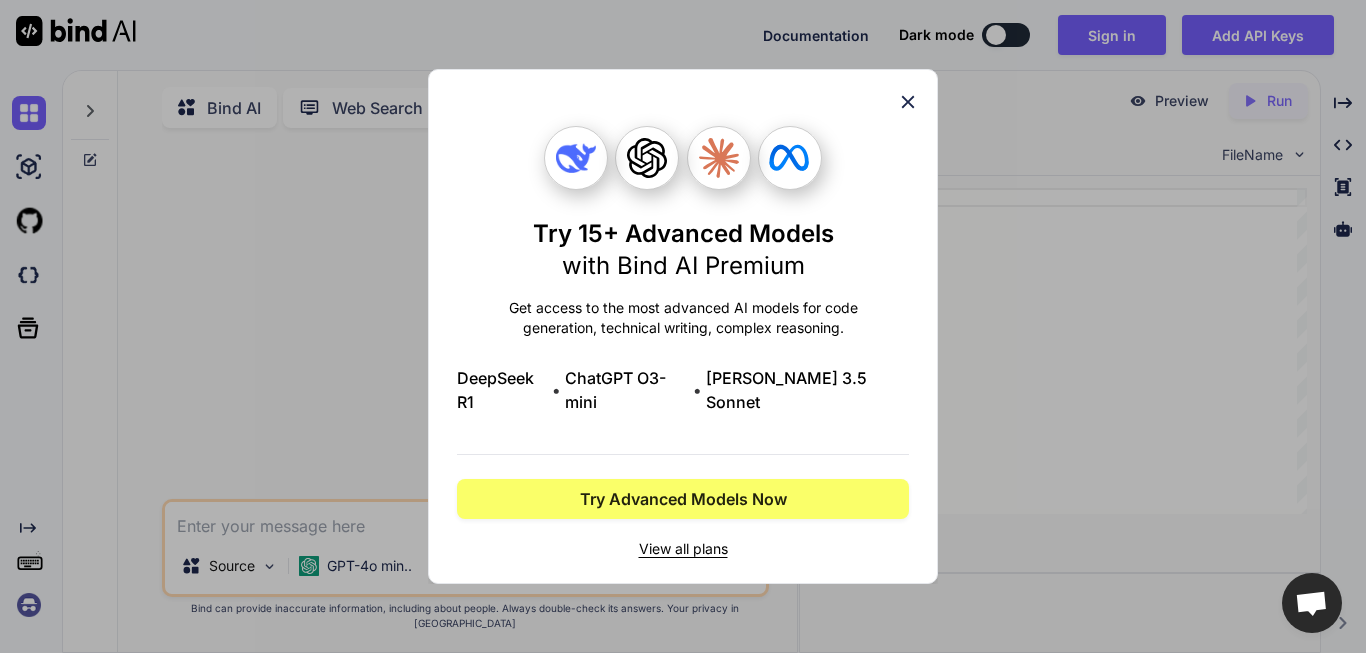click 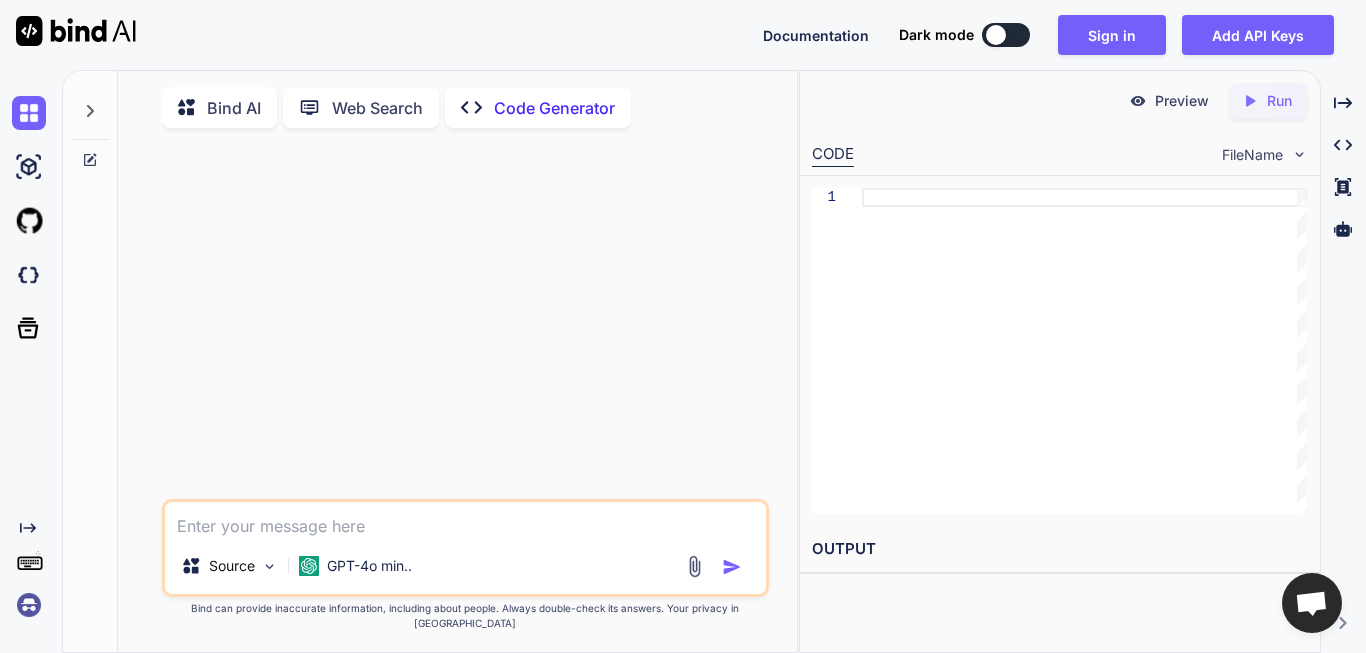 click on "1" at bounding box center [1060, 351] 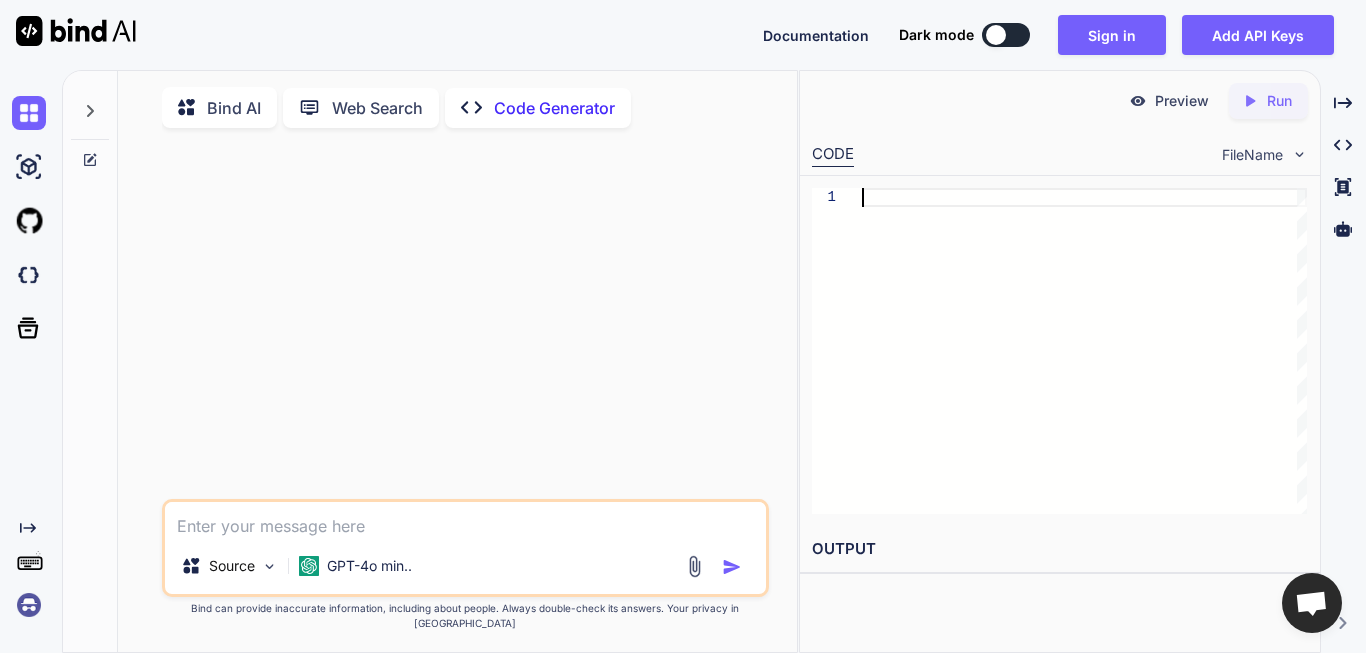 click at bounding box center (465, 520) 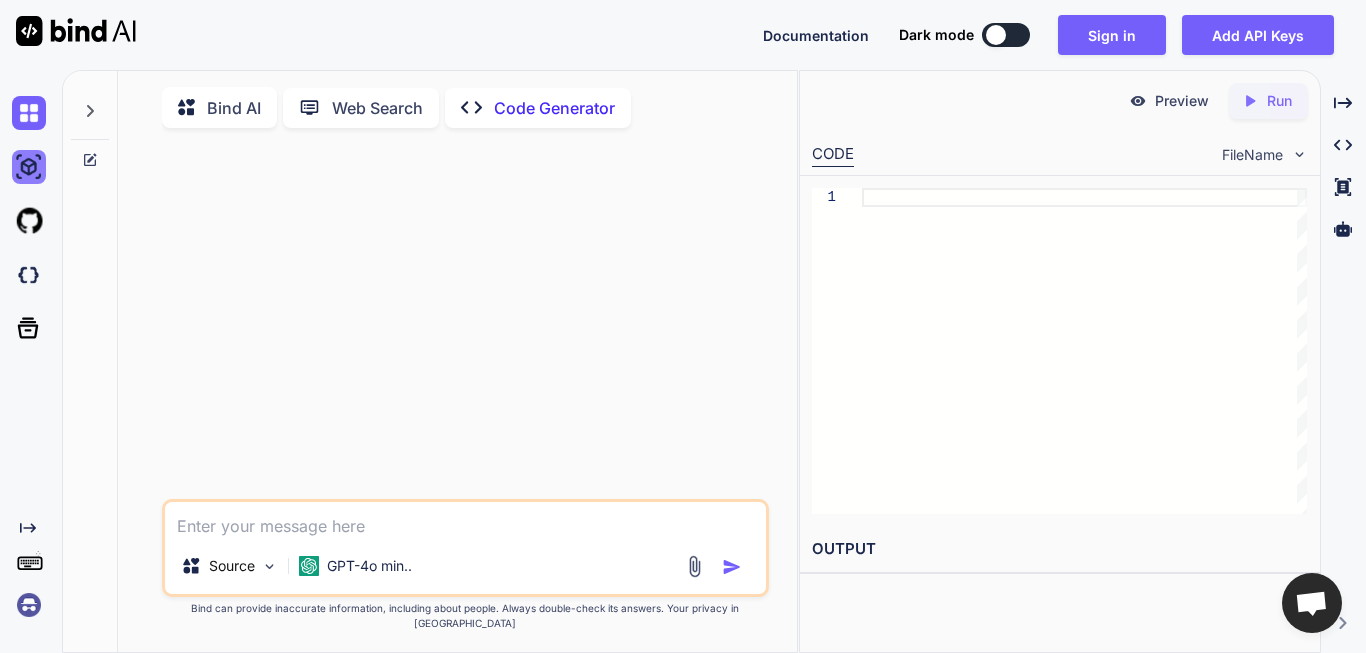 click at bounding box center (29, 167) 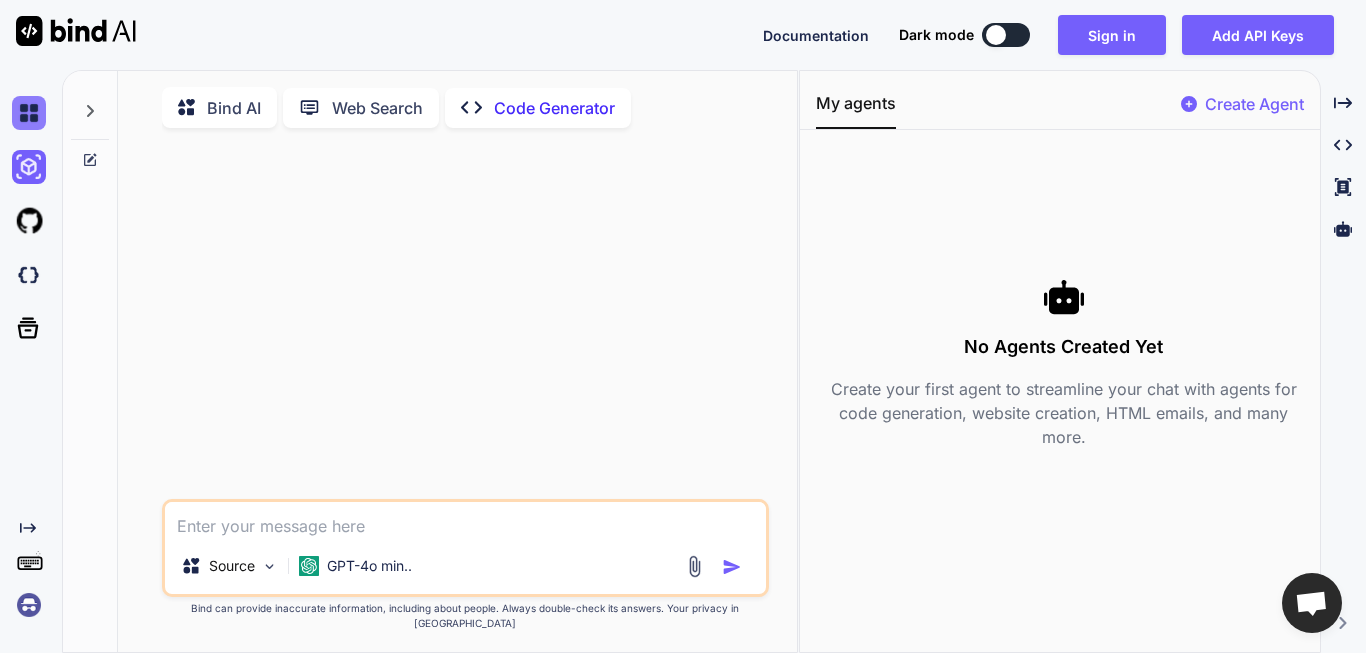 click at bounding box center [29, 113] 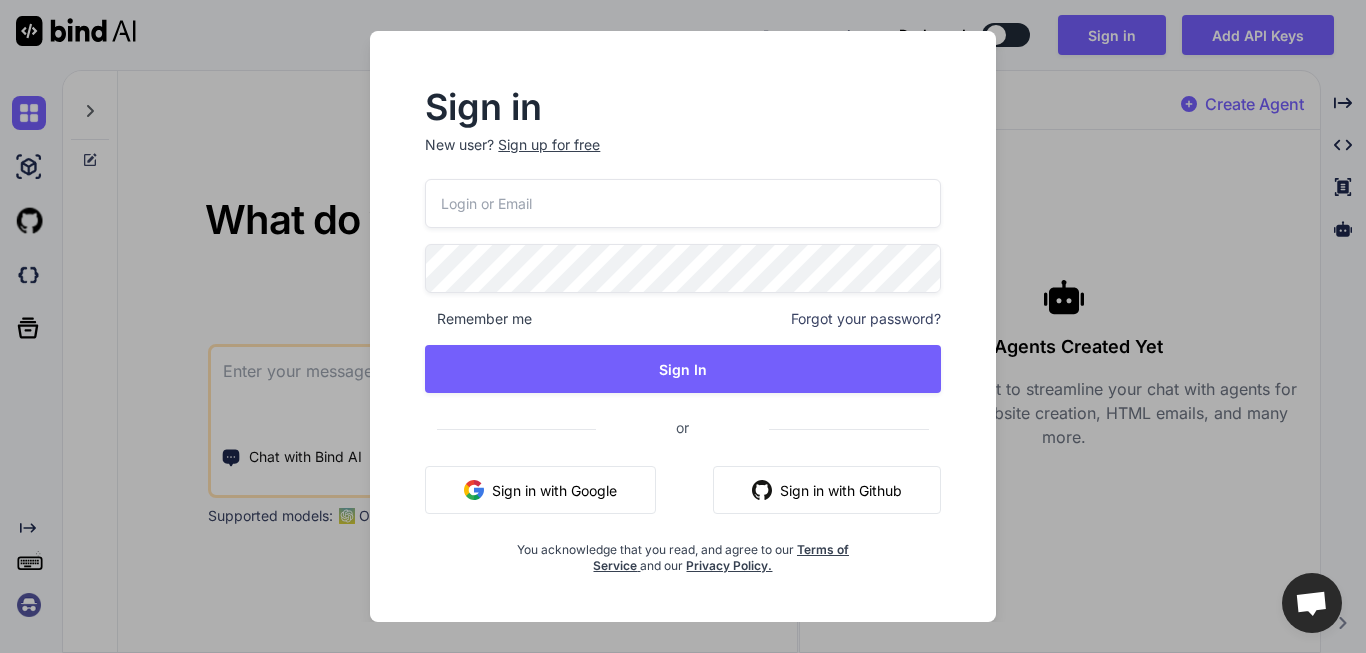 type 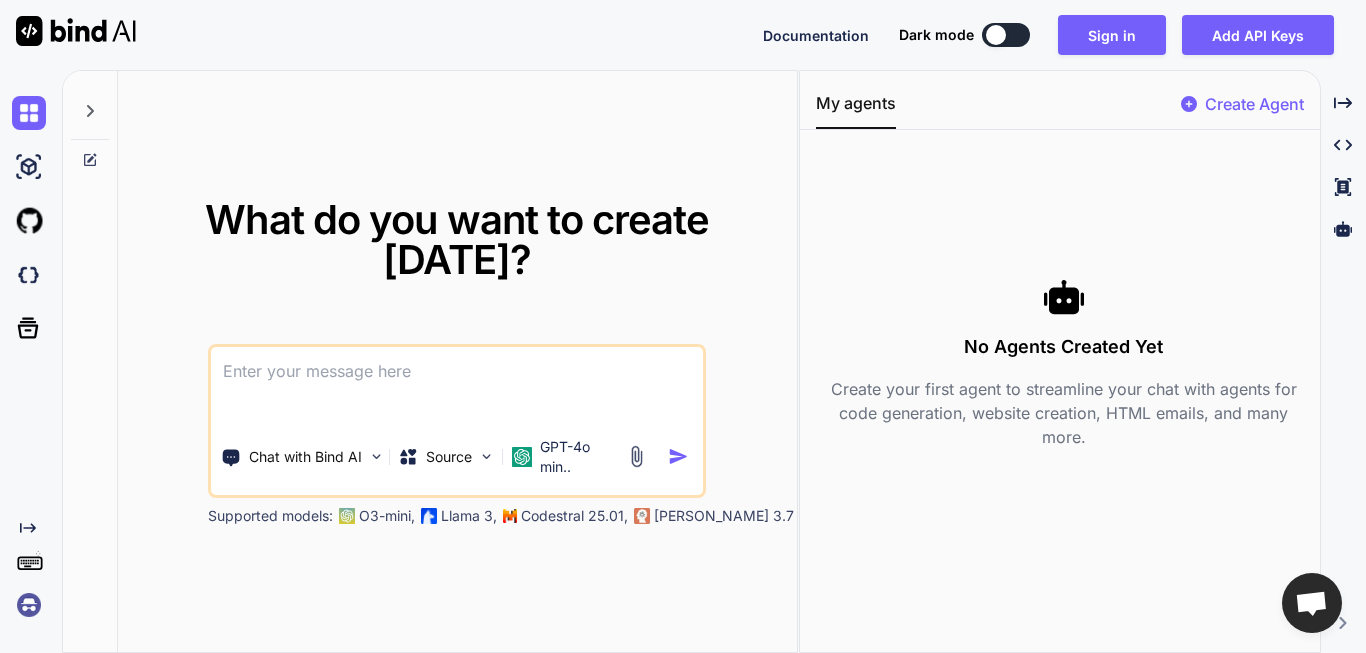 click at bounding box center [996, 35] 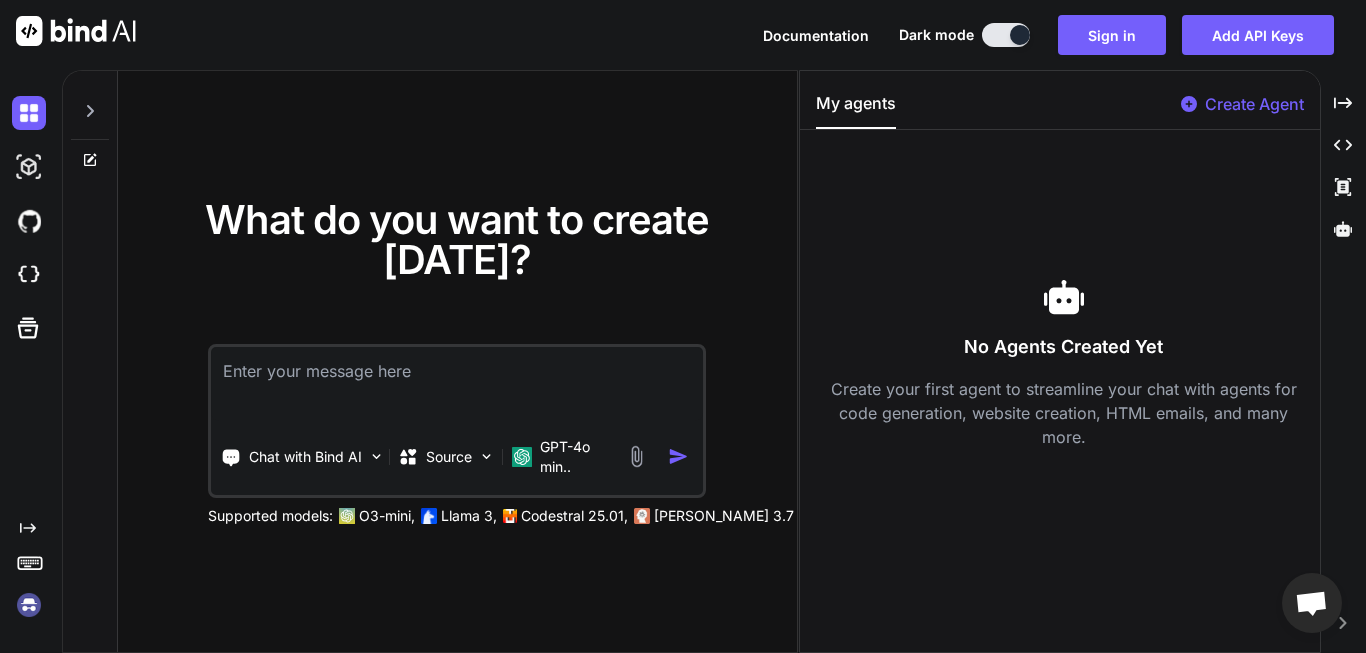 click at bounding box center [1020, 35] 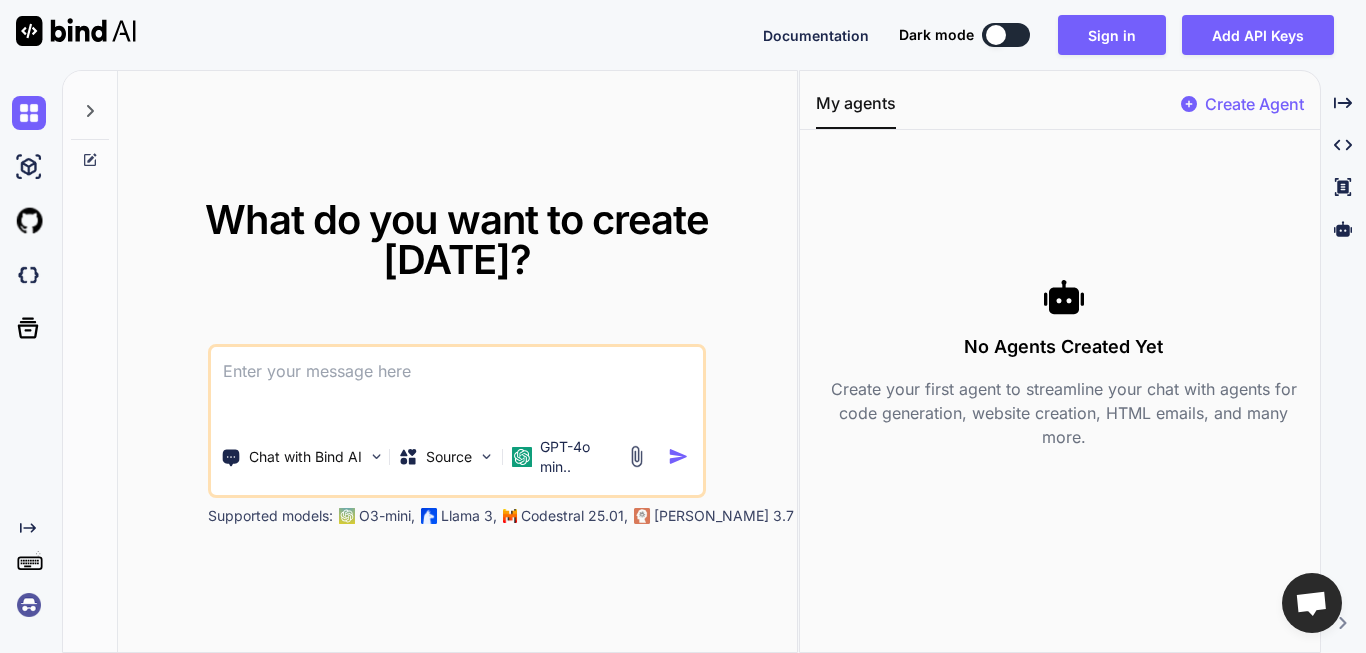 click at bounding box center (90, 105) 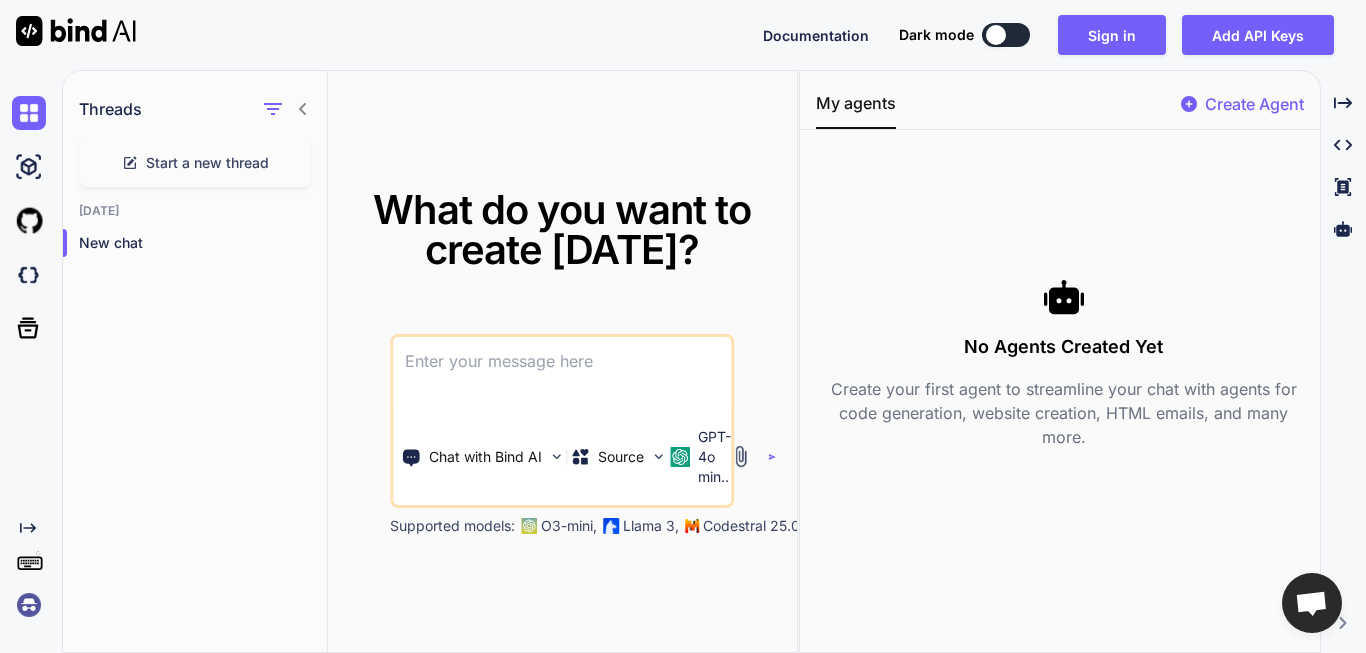 click at bounding box center [33, 221] 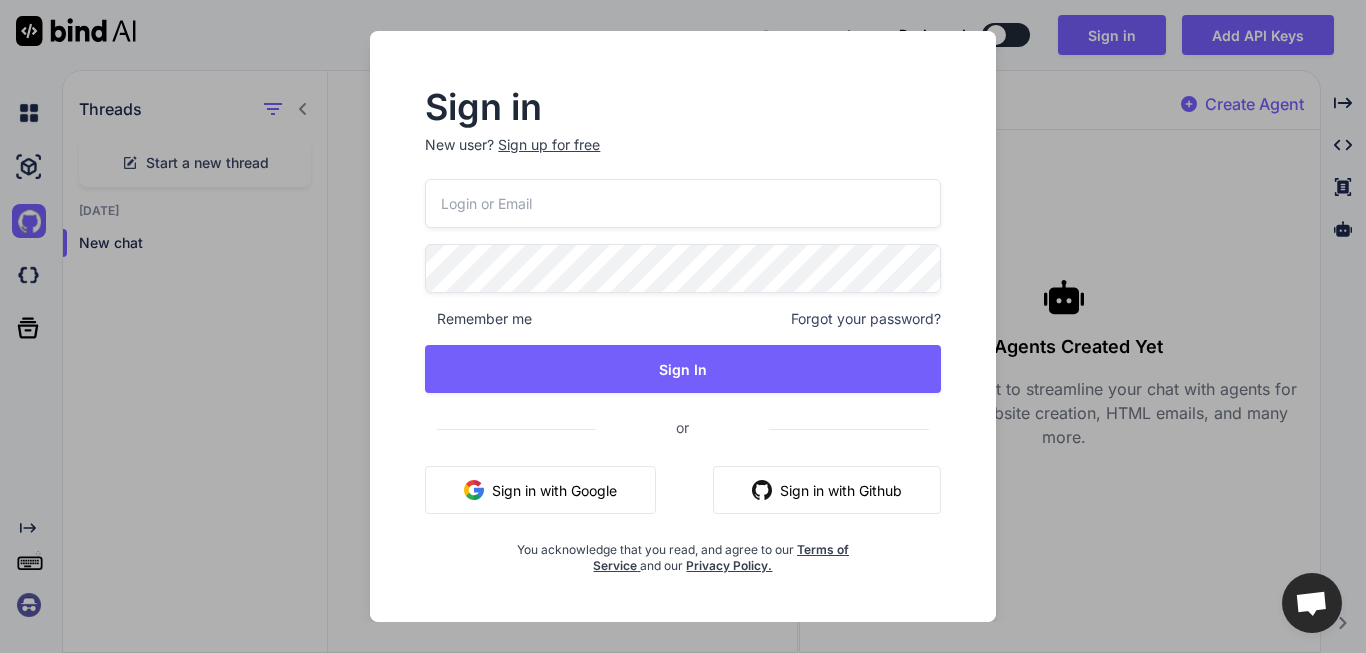 drag, startPoint x: 0, startPoint y: 266, endPoint x: 9, endPoint y: 273, distance: 11.401754 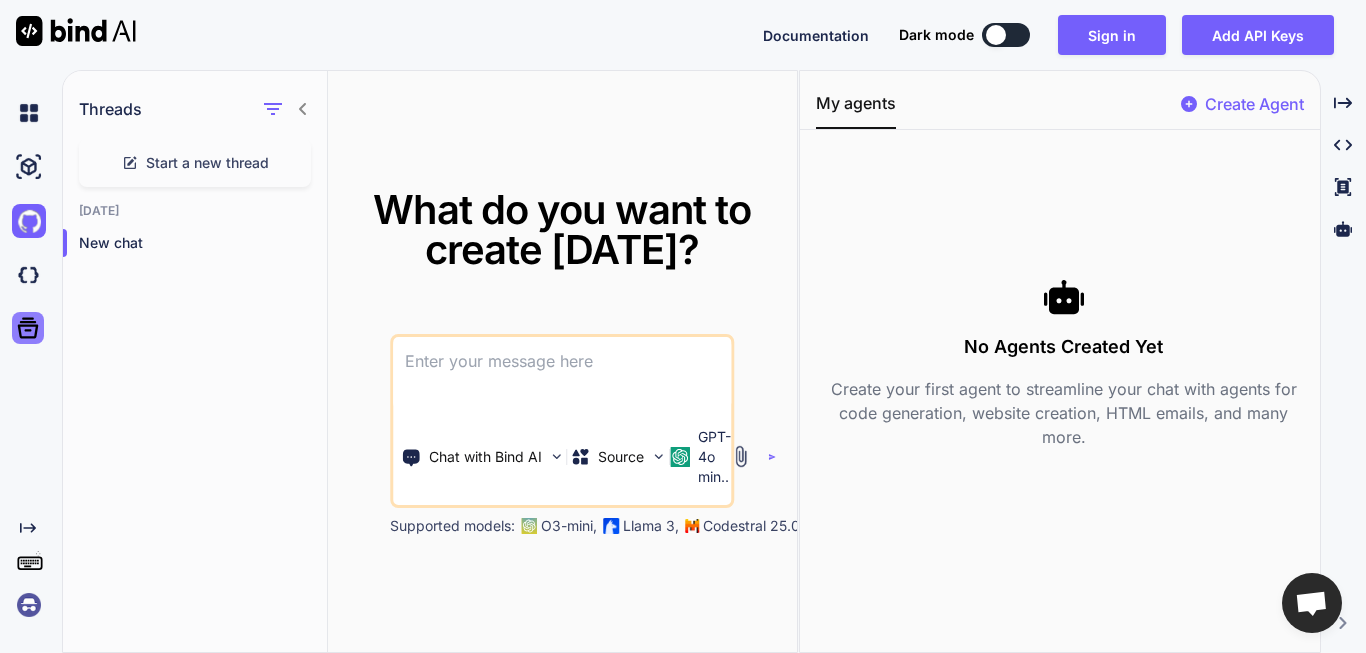 click 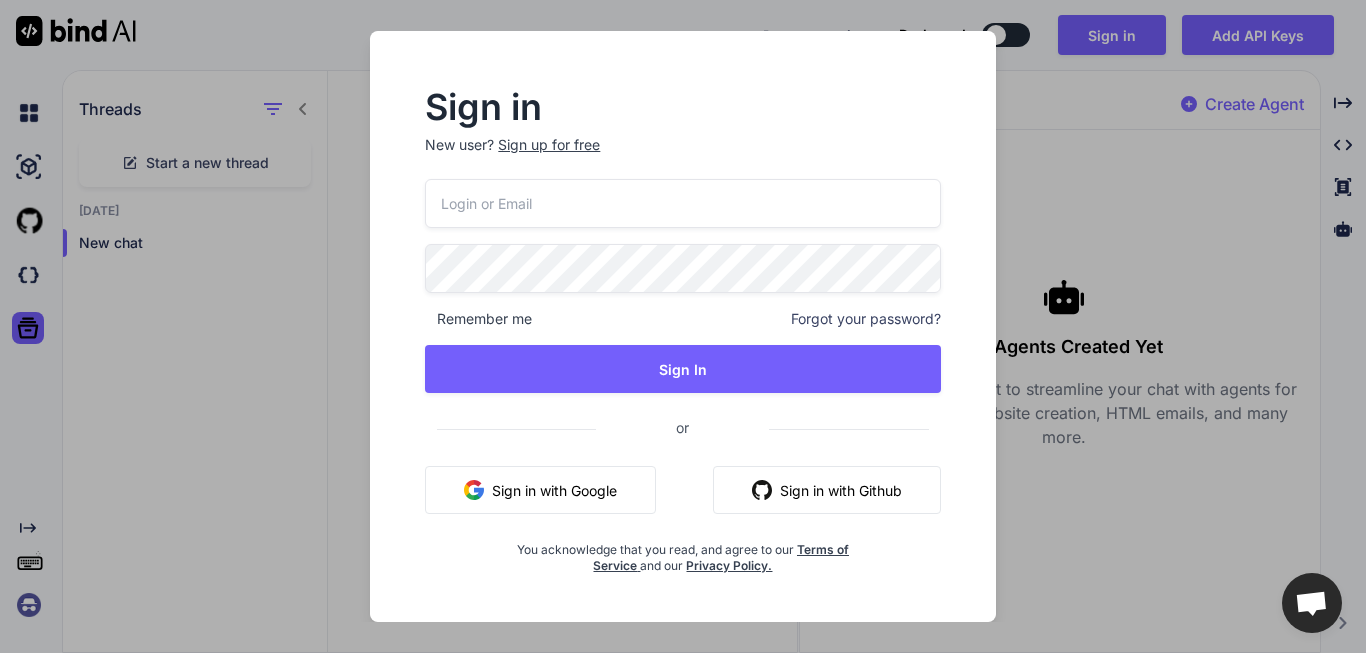 click on "Sign in New user?   Sign up for free Remember me Forgot your password? Sign In   or Sign in with Google Sign in with Github You acknowledge that you read, and agree to our   Terms of Service     and our   Privacy Policy." at bounding box center (683, 326) 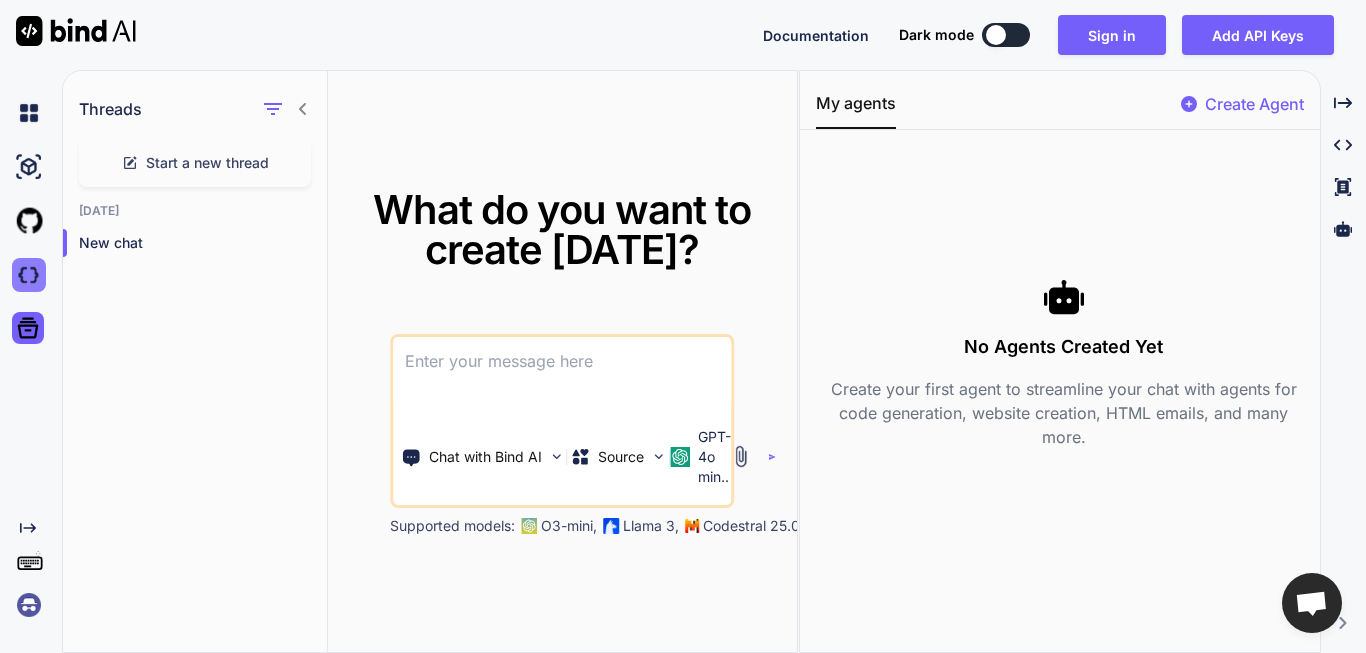 click at bounding box center [29, 275] 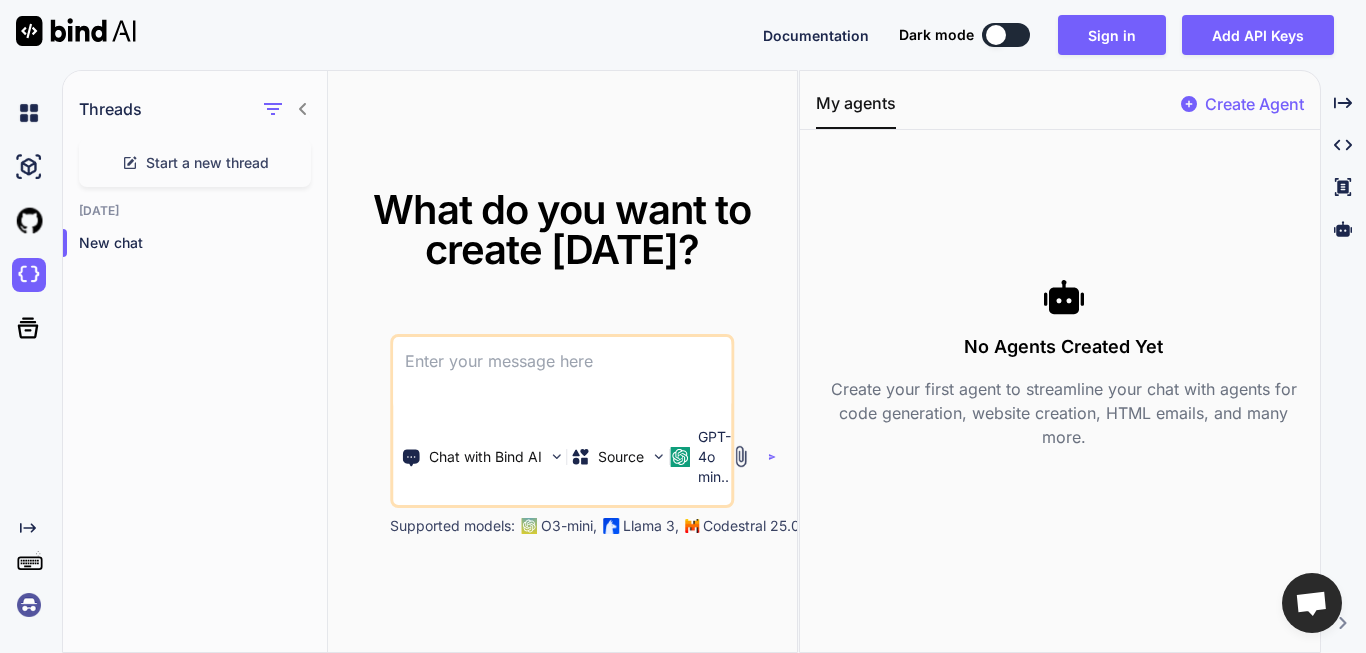 click at bounding box center (562, 374) 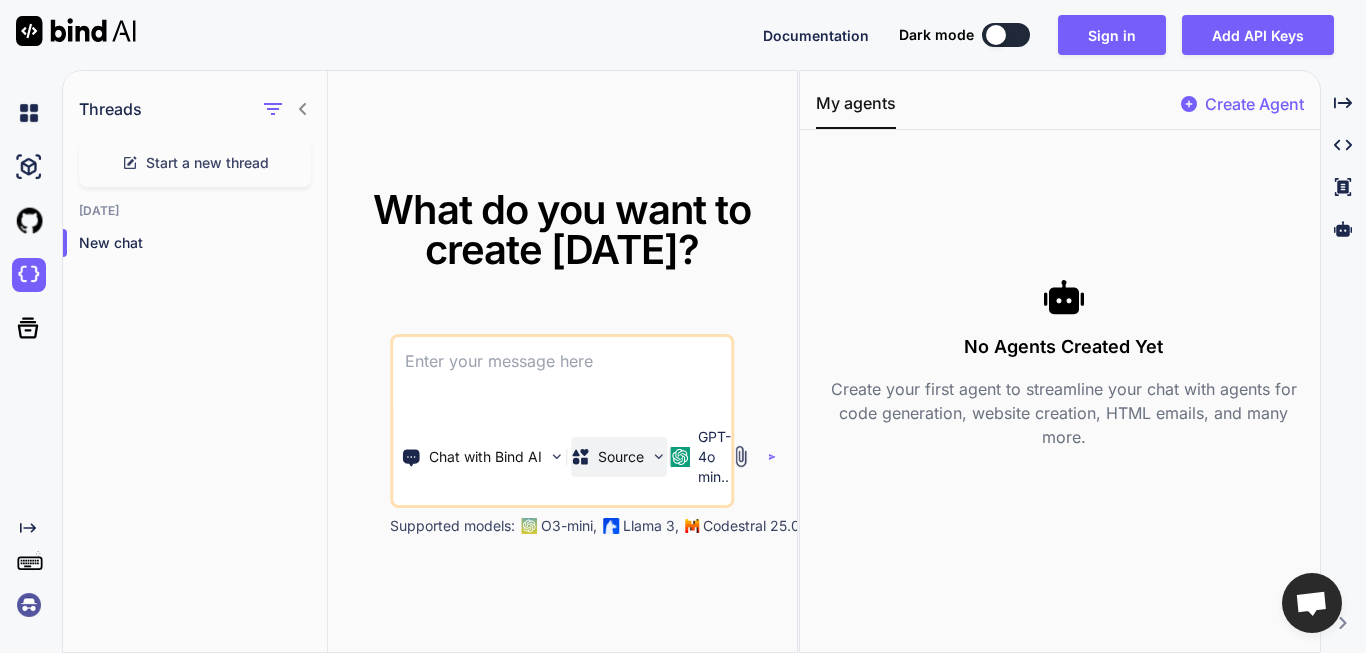 click on "Source" at bounding box center (619, 457) 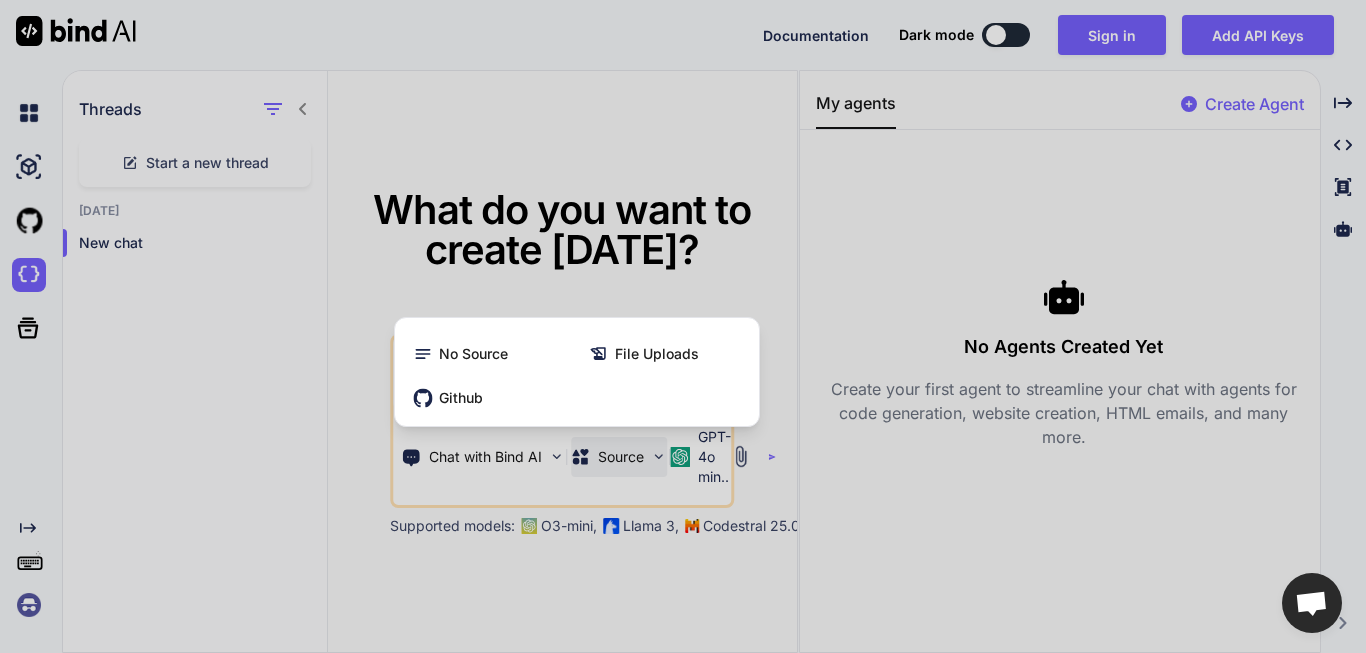 click at bounding box center [683, 326] 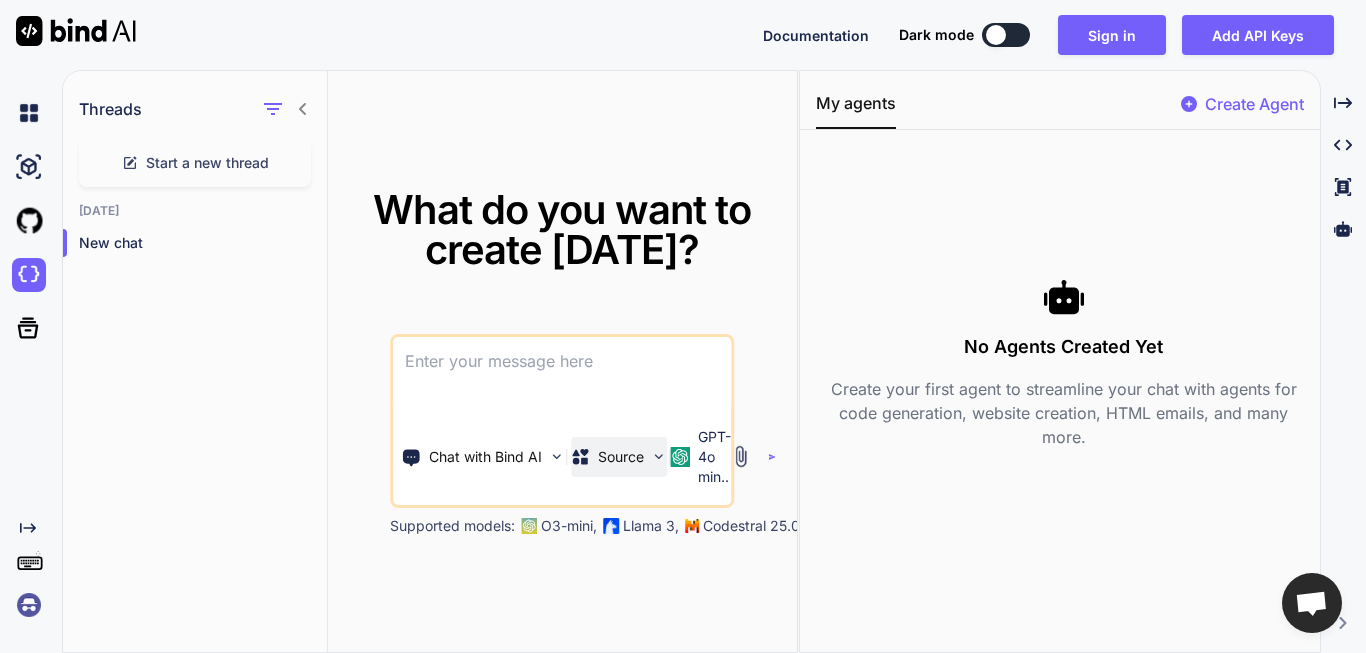 click on "Source" at bounding box center (621, 457) 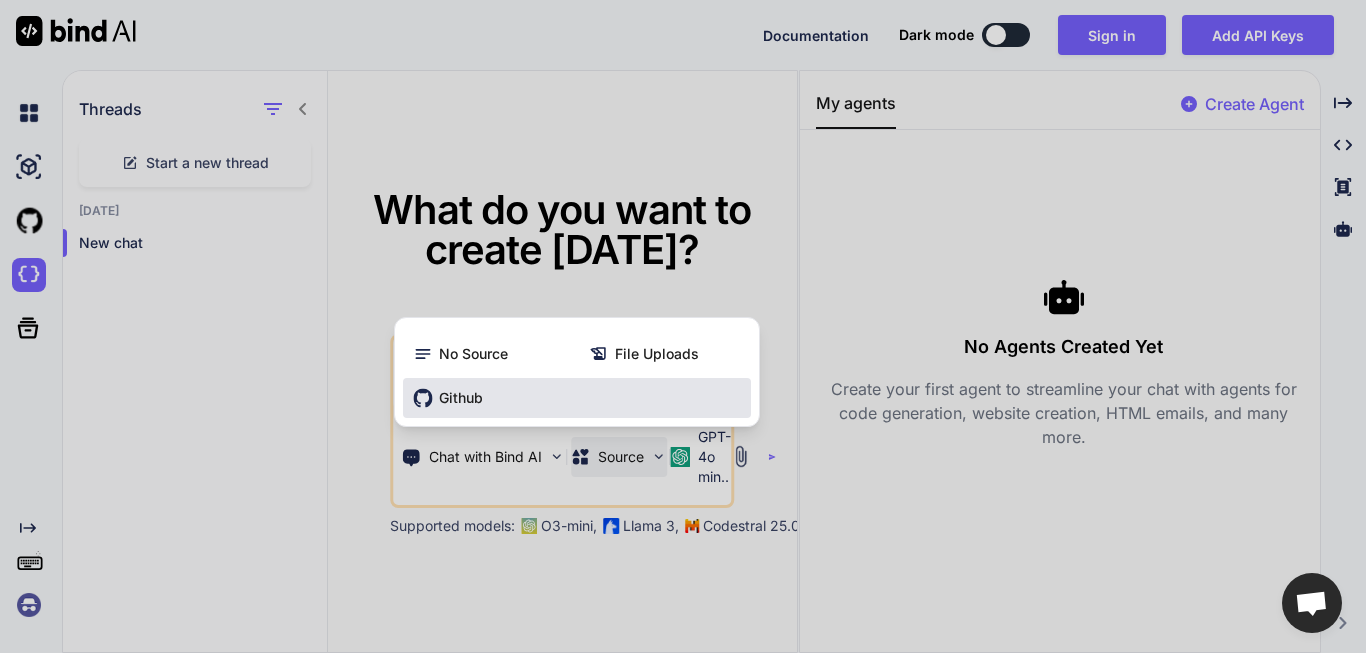 click on "Github" at bounding box center [577, 398] 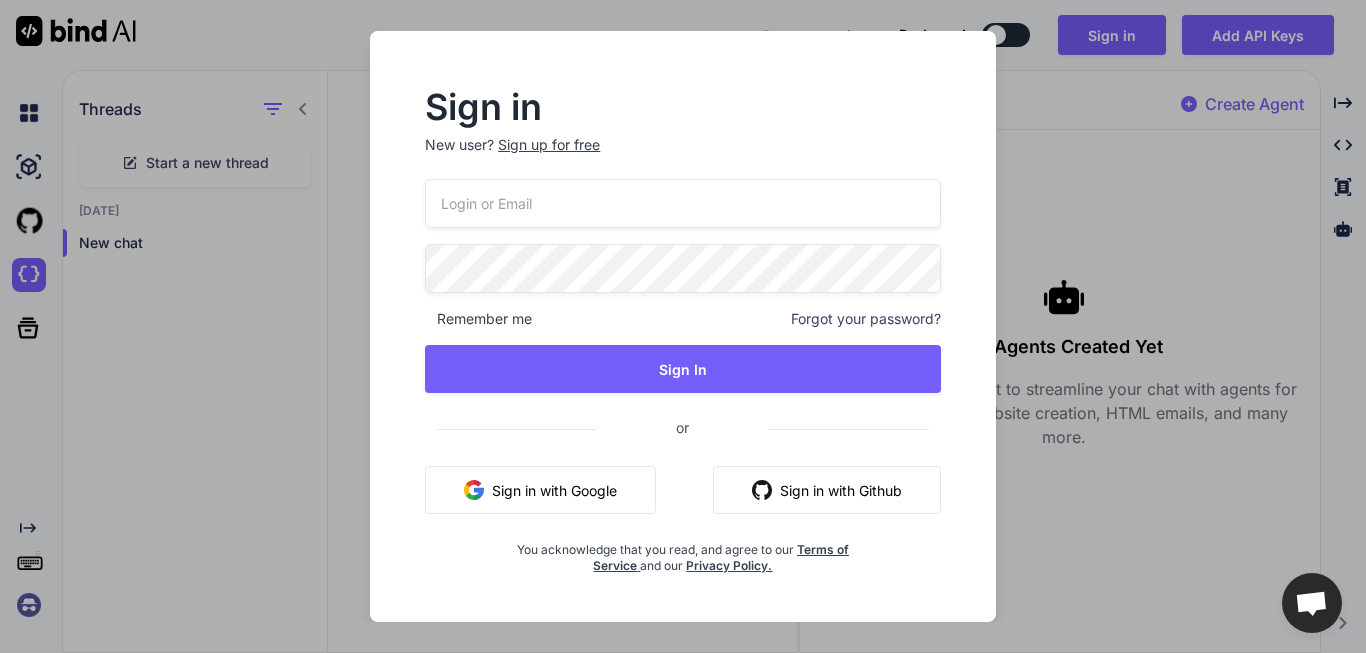 drag, startPoint x: 1304, startPoint y: 342, endPoint x: 1236, endPoint y: 342, distance: 68 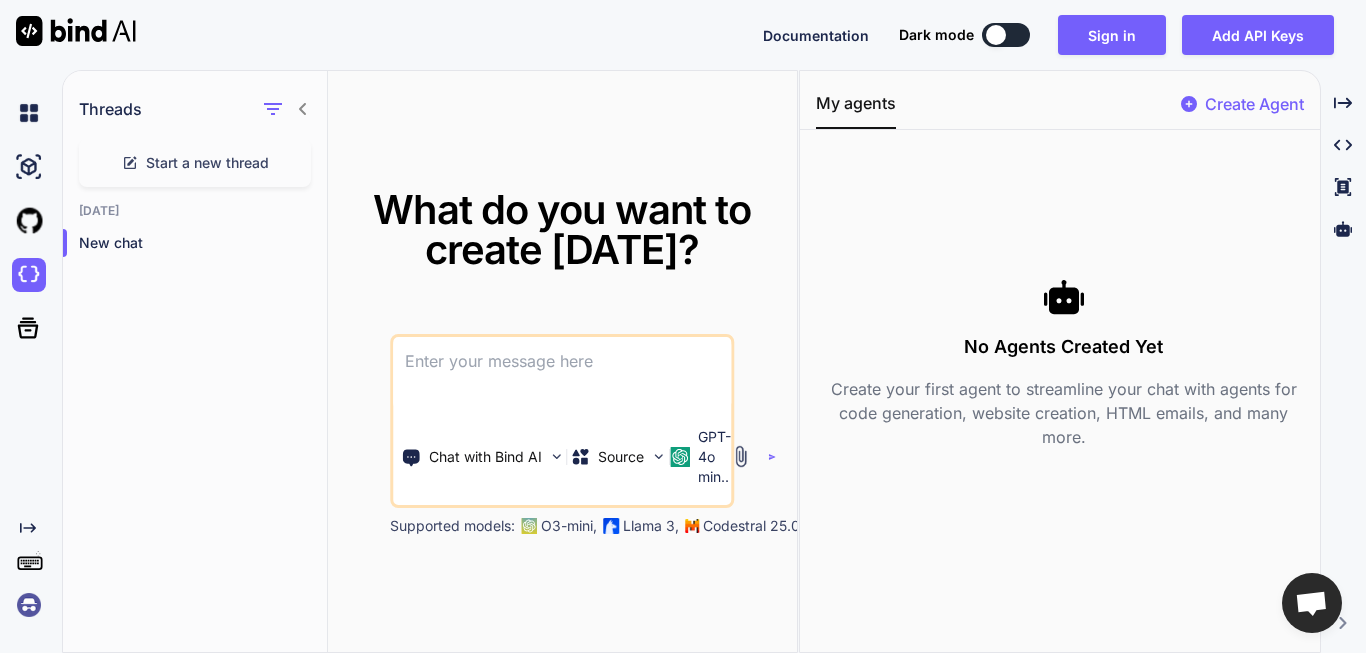 click at bounding box center [562, 374] 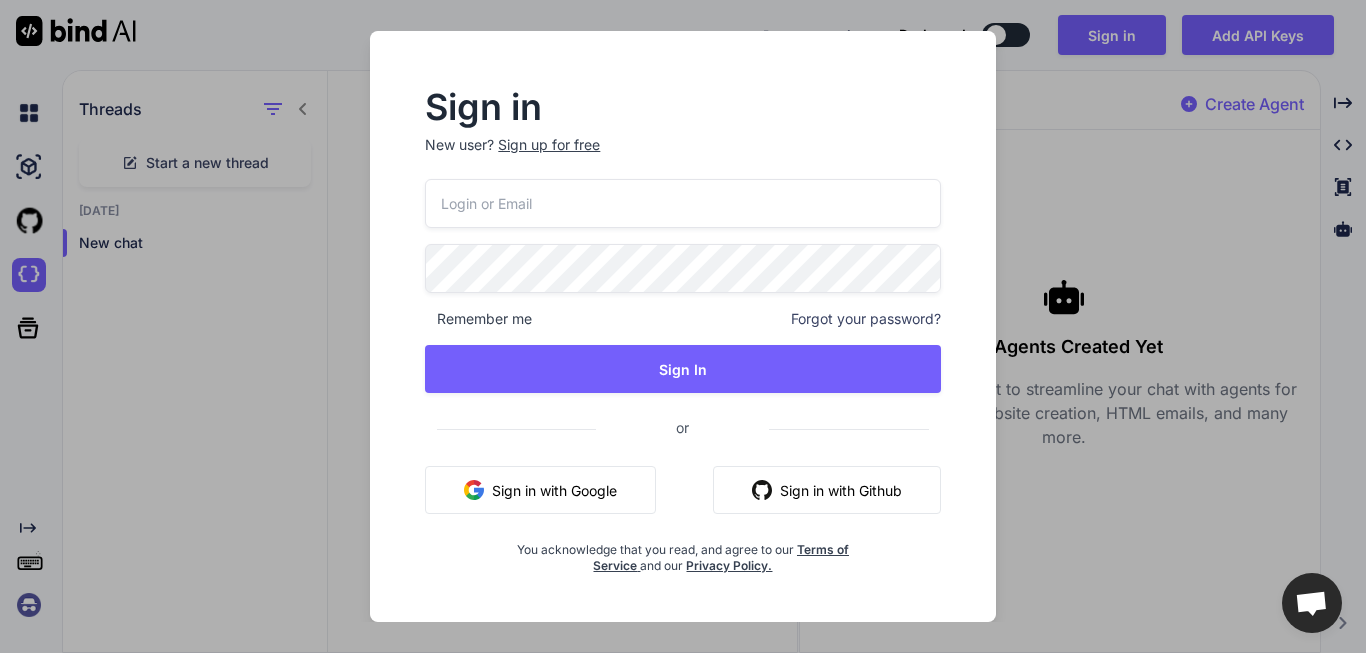 drag, startPoint x: 1254, startPoint y: 201, endPoint x: 1116, endPoint y: 179, distance: 139.74261 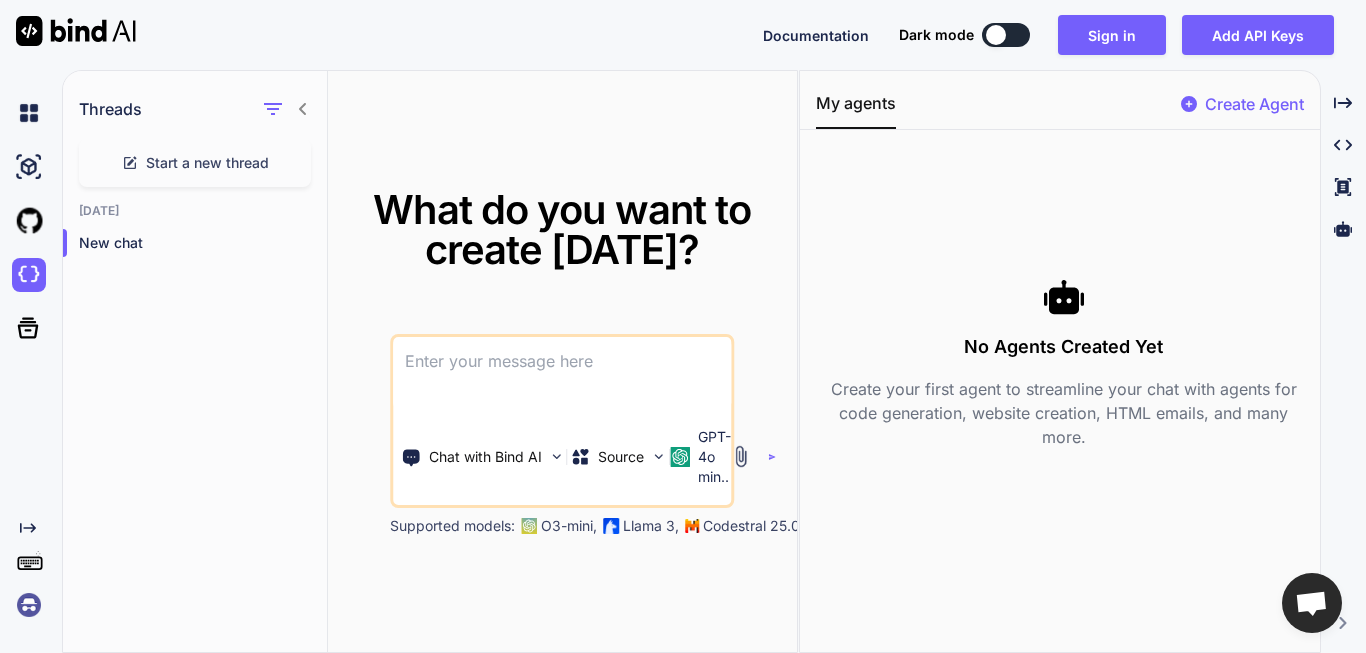 click at bounding box center (562, 374) 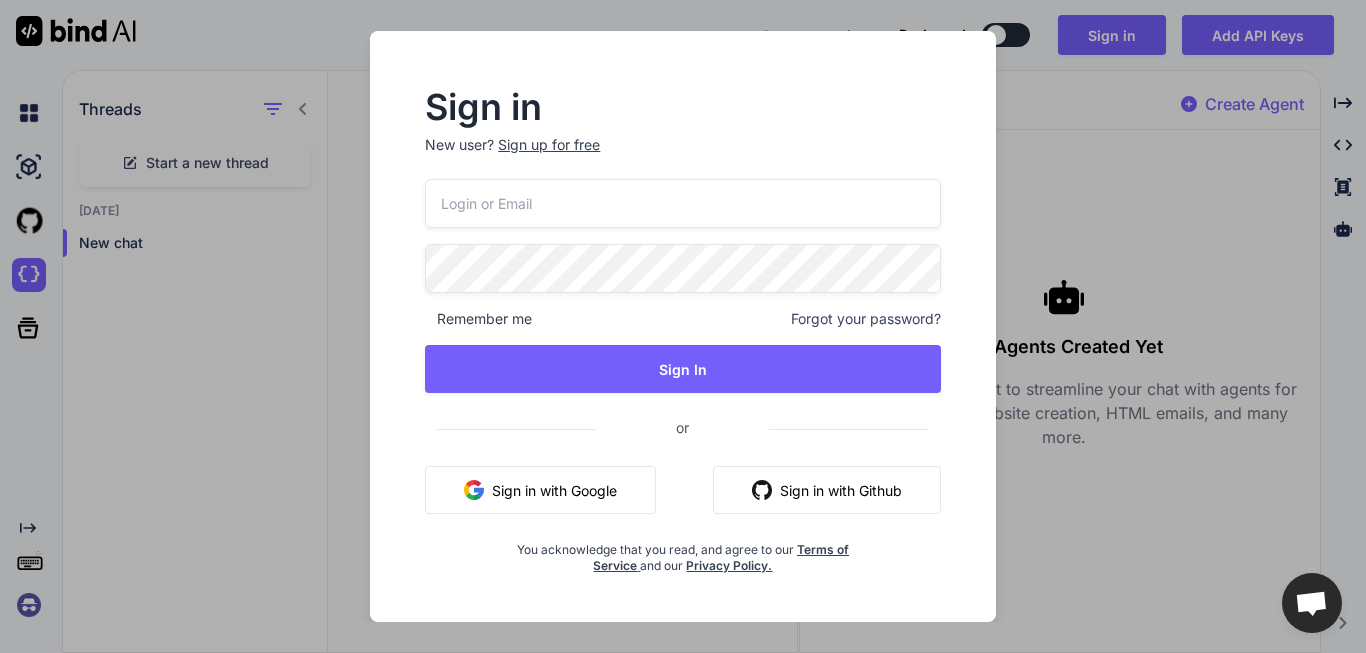 click on "Sign in New user?   Sign up for free Remember me Forgot your password? Sign In   or Sign in with Google Sign in with Github You acknowledge that you read, and agree to our   Terms of Service     and our   Privacy Policy." at bounding box center (683, 326) 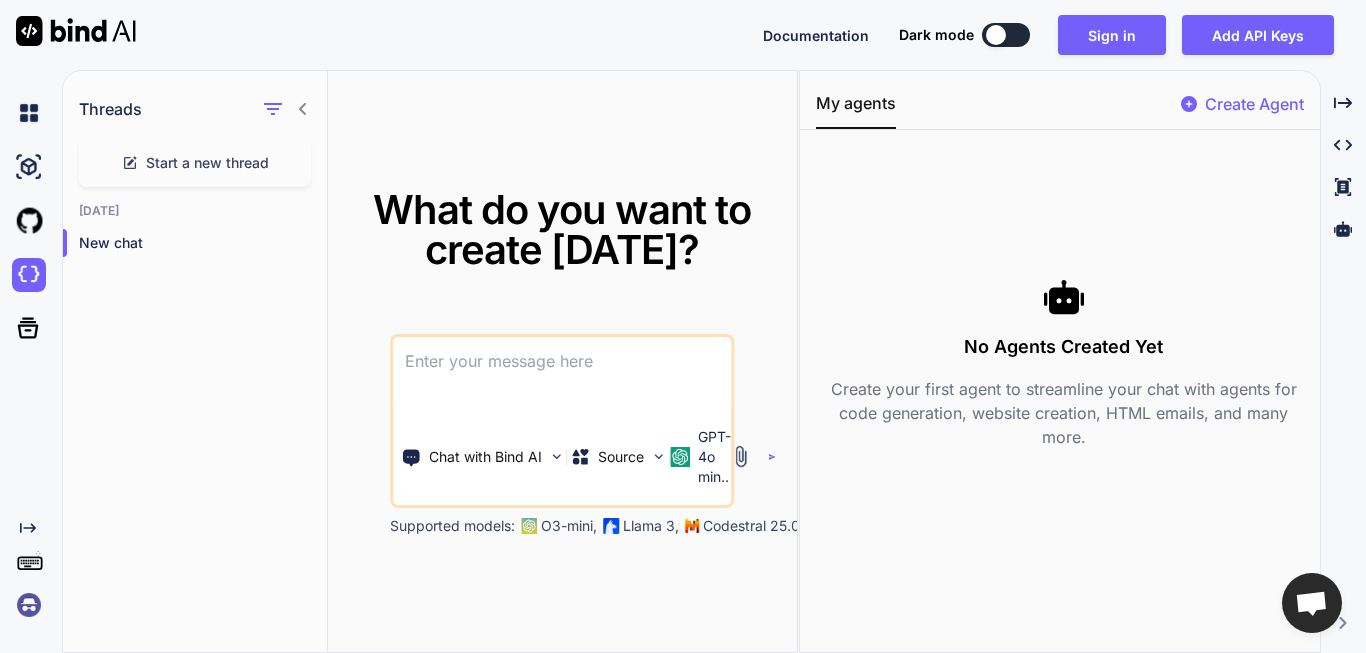 click at bounding box center [562, 374] 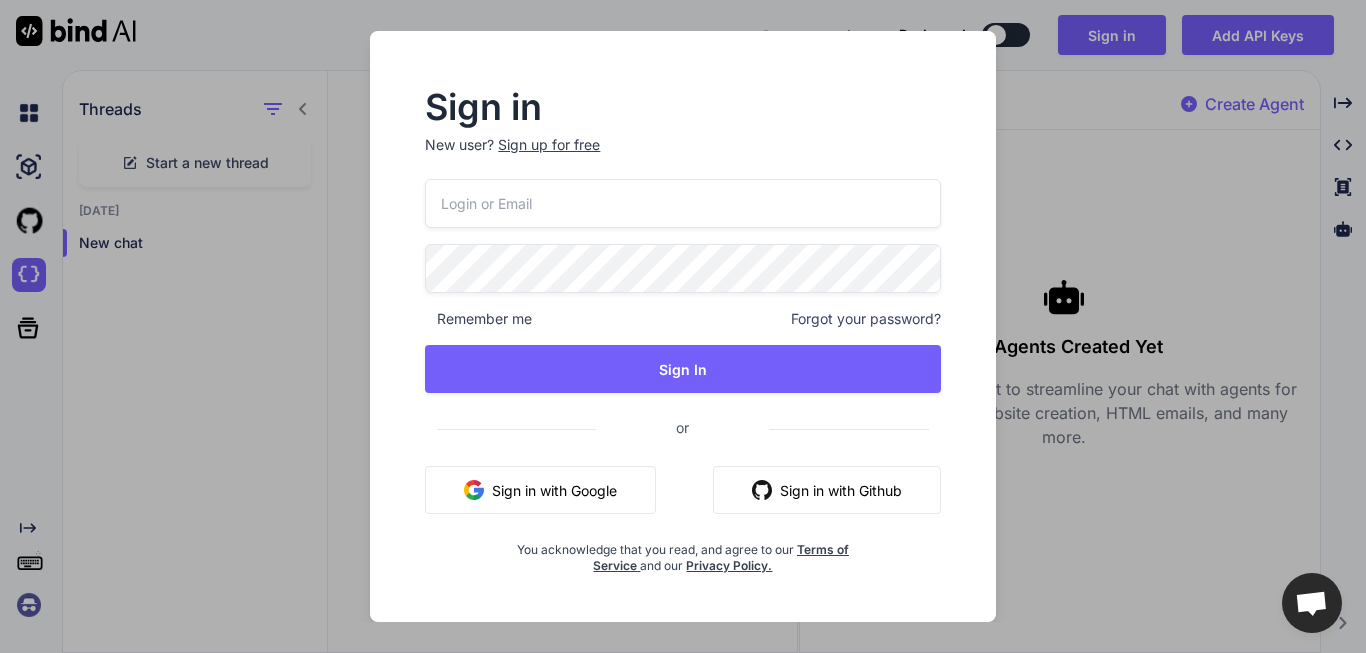 type 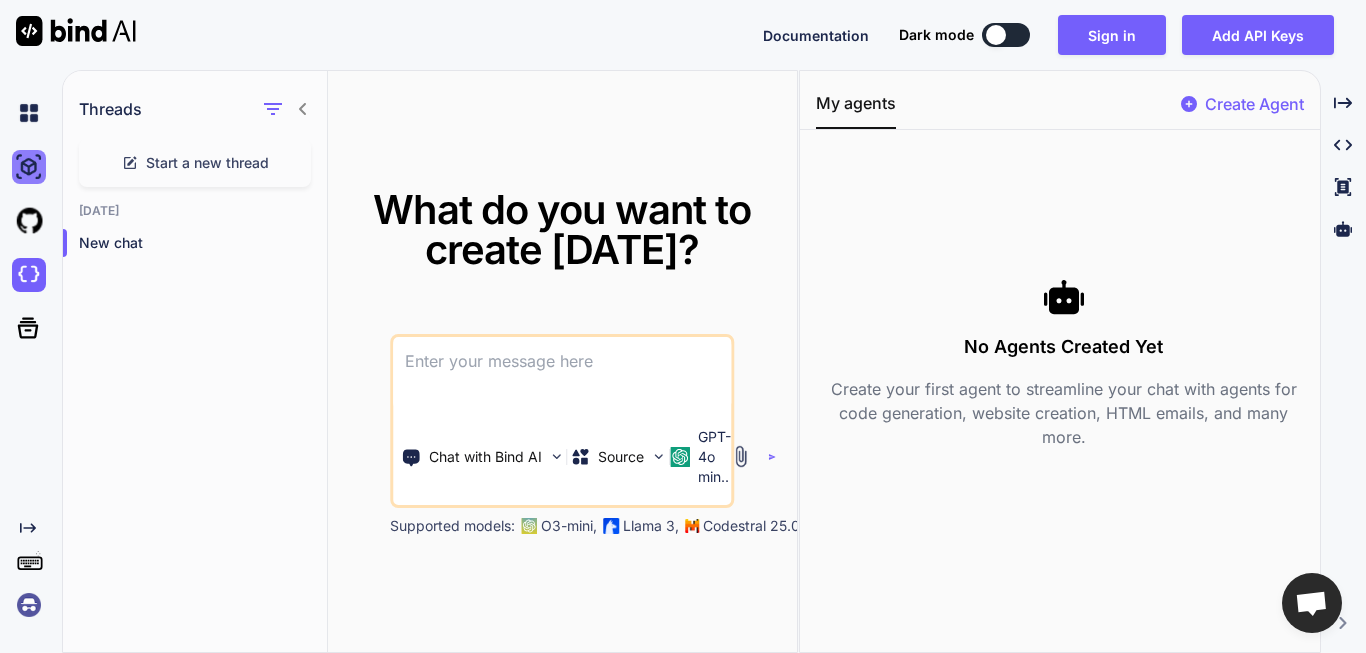 click at bounding box center (29, 167) 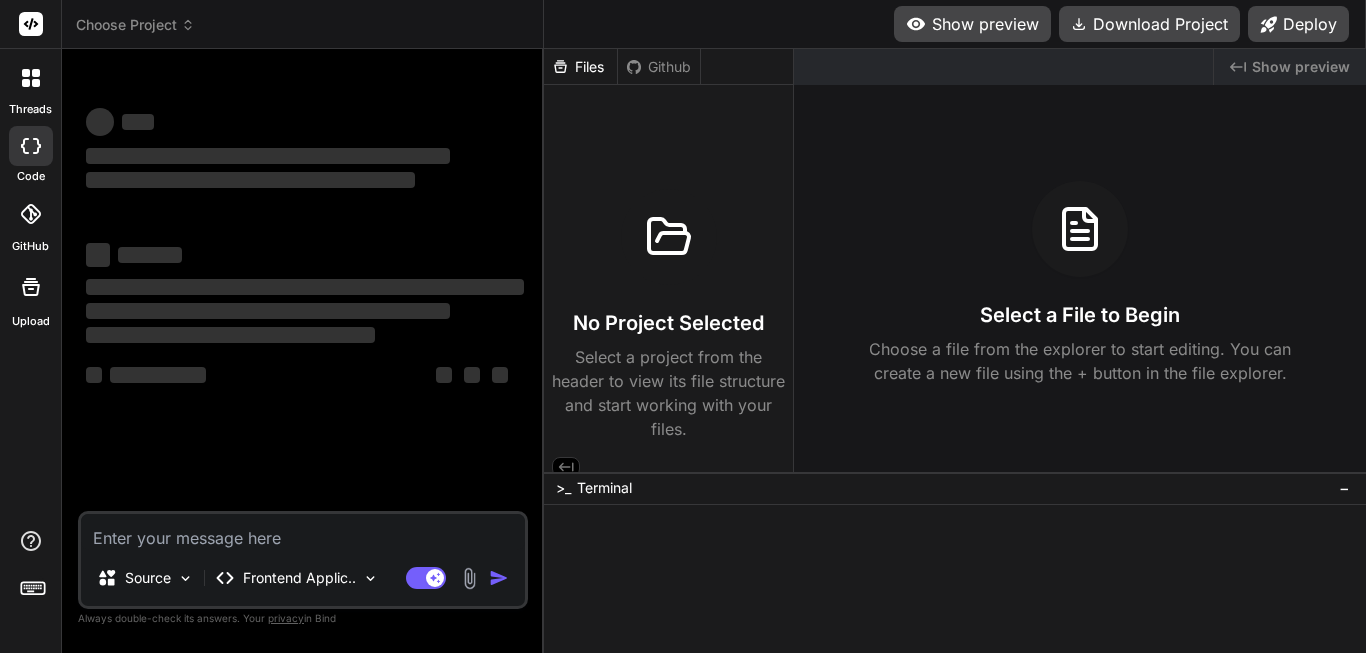 scroll, scrollTop: 0, scrollLeft: 0, axis: both 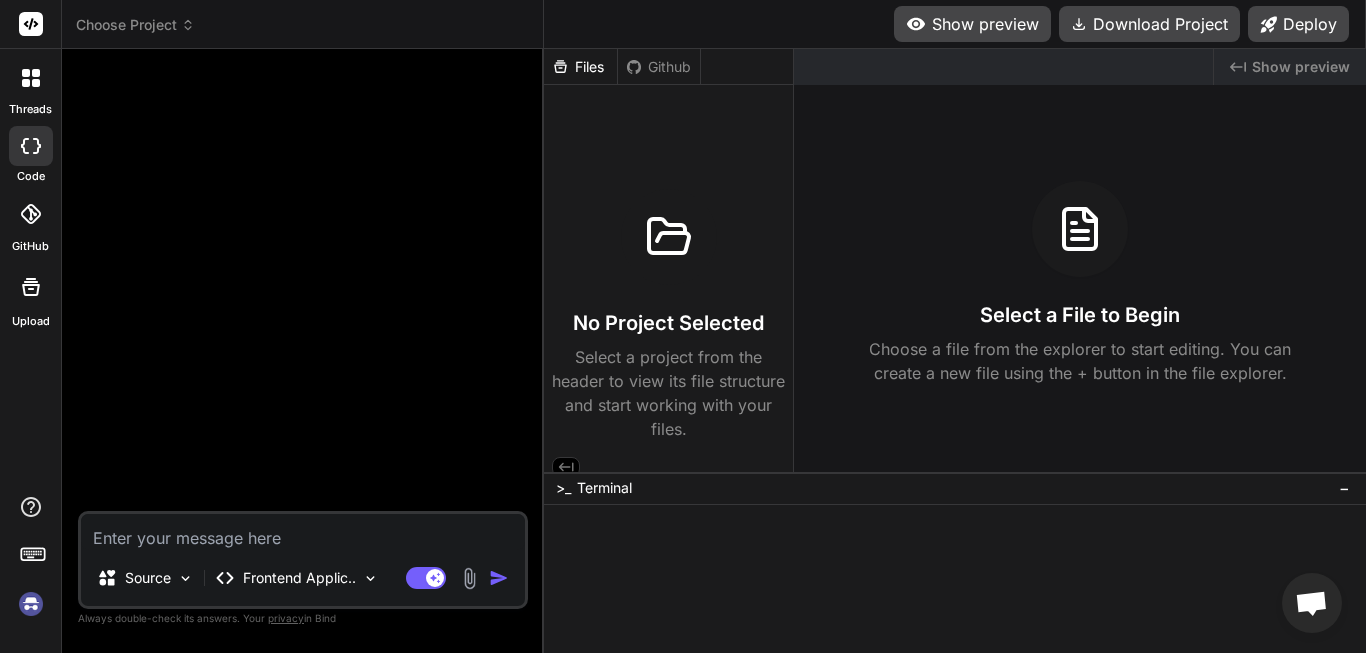 click at bounding box center [305, 288] 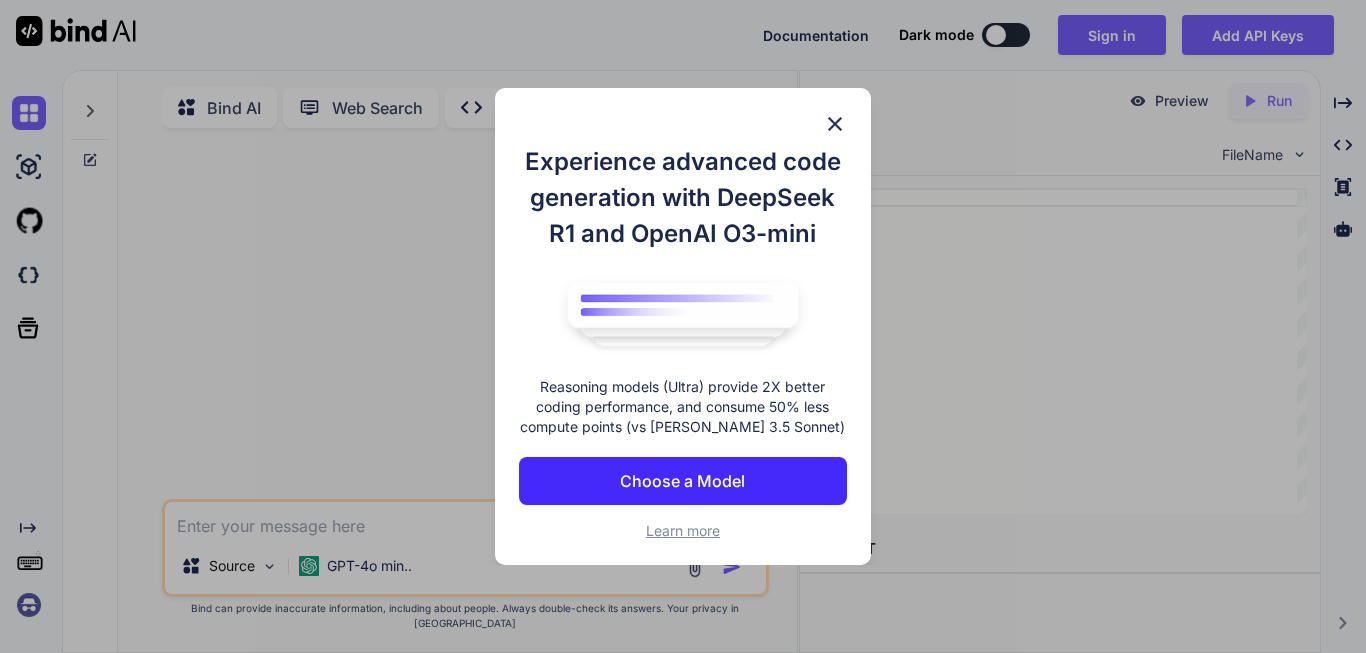 scroll, scrollTop: 0, scrollLeft: 0, axis: both 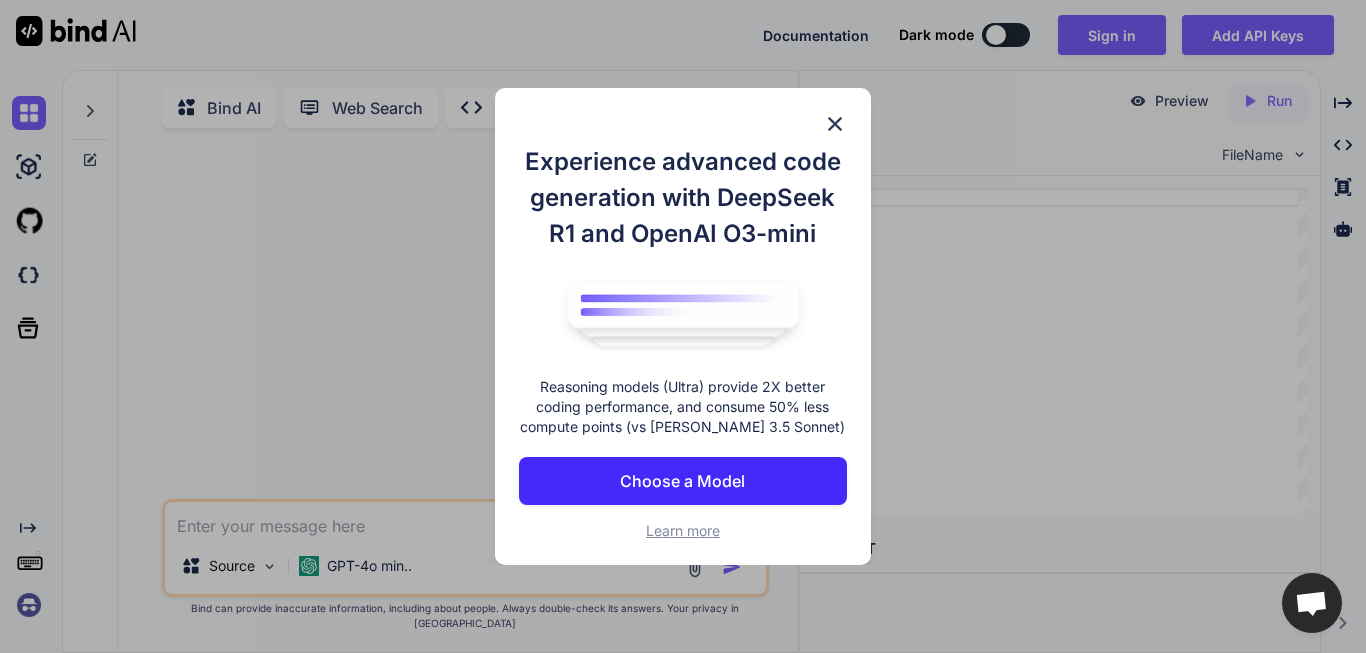 type on "x" 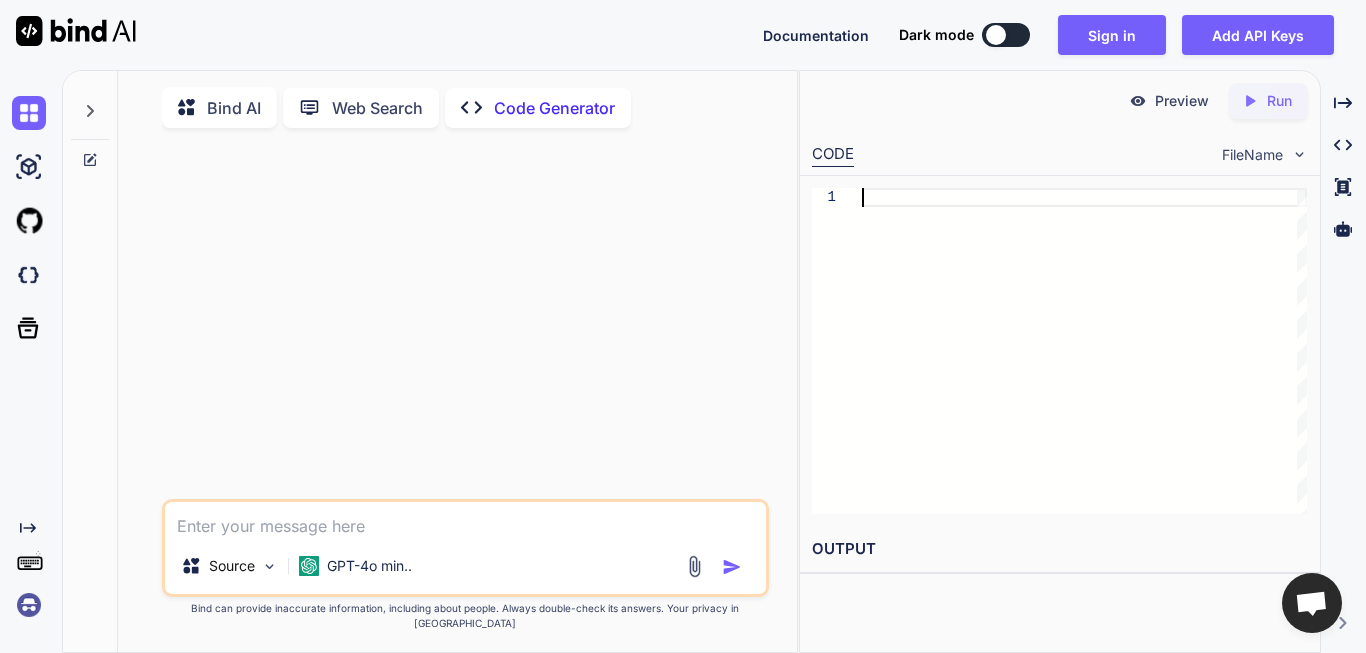 click at bounding box center [1084, 197] 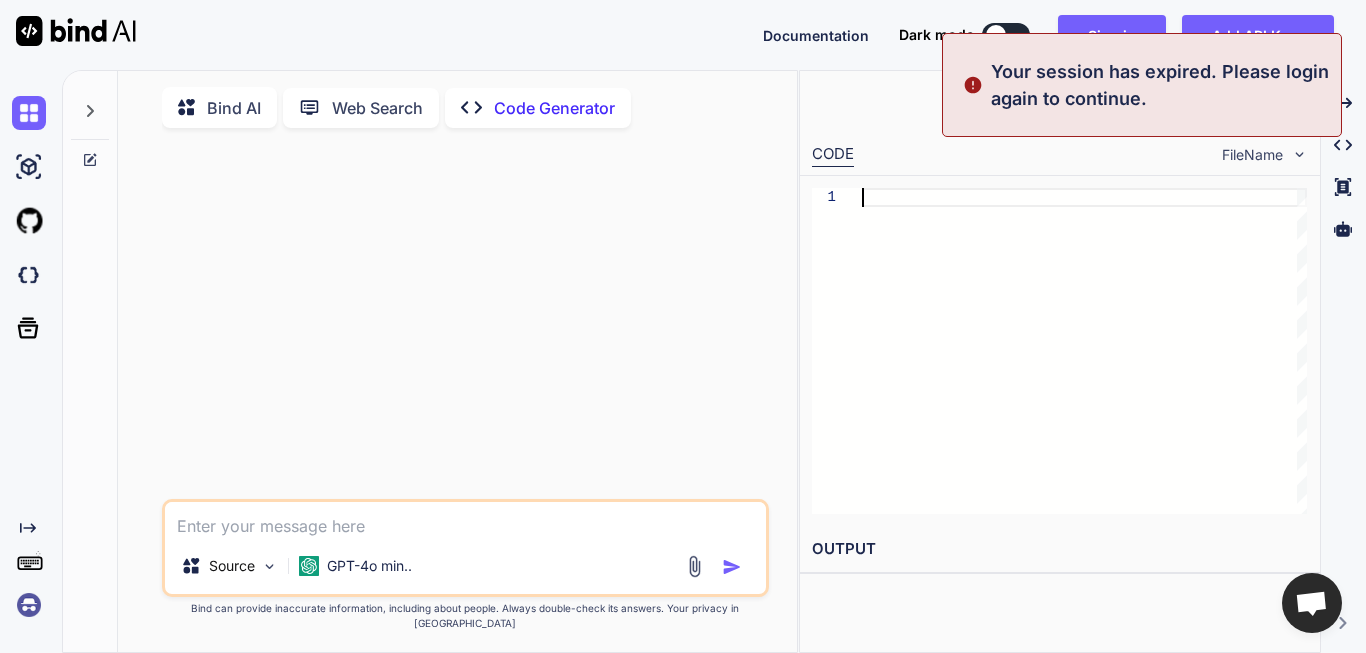 click on "CODE" at bounding box center (833, 155) 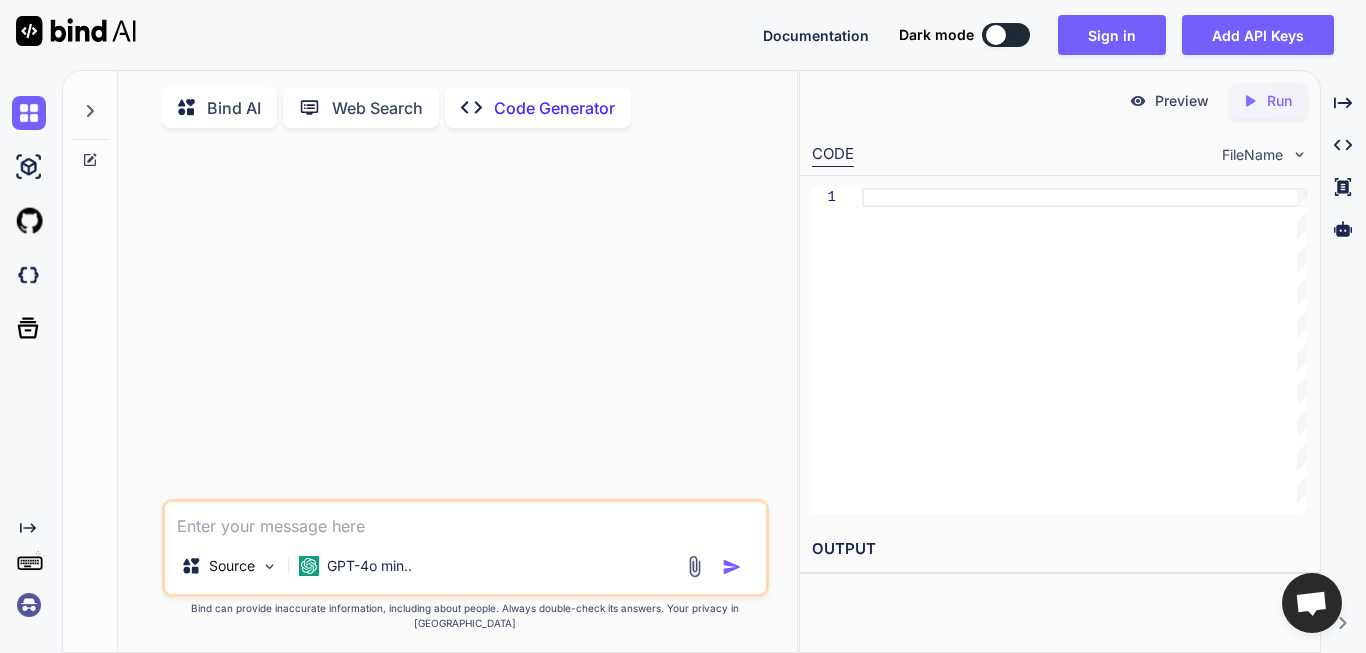 click on "Created with Pixso. Run" at bounding box center (1268, 101) 